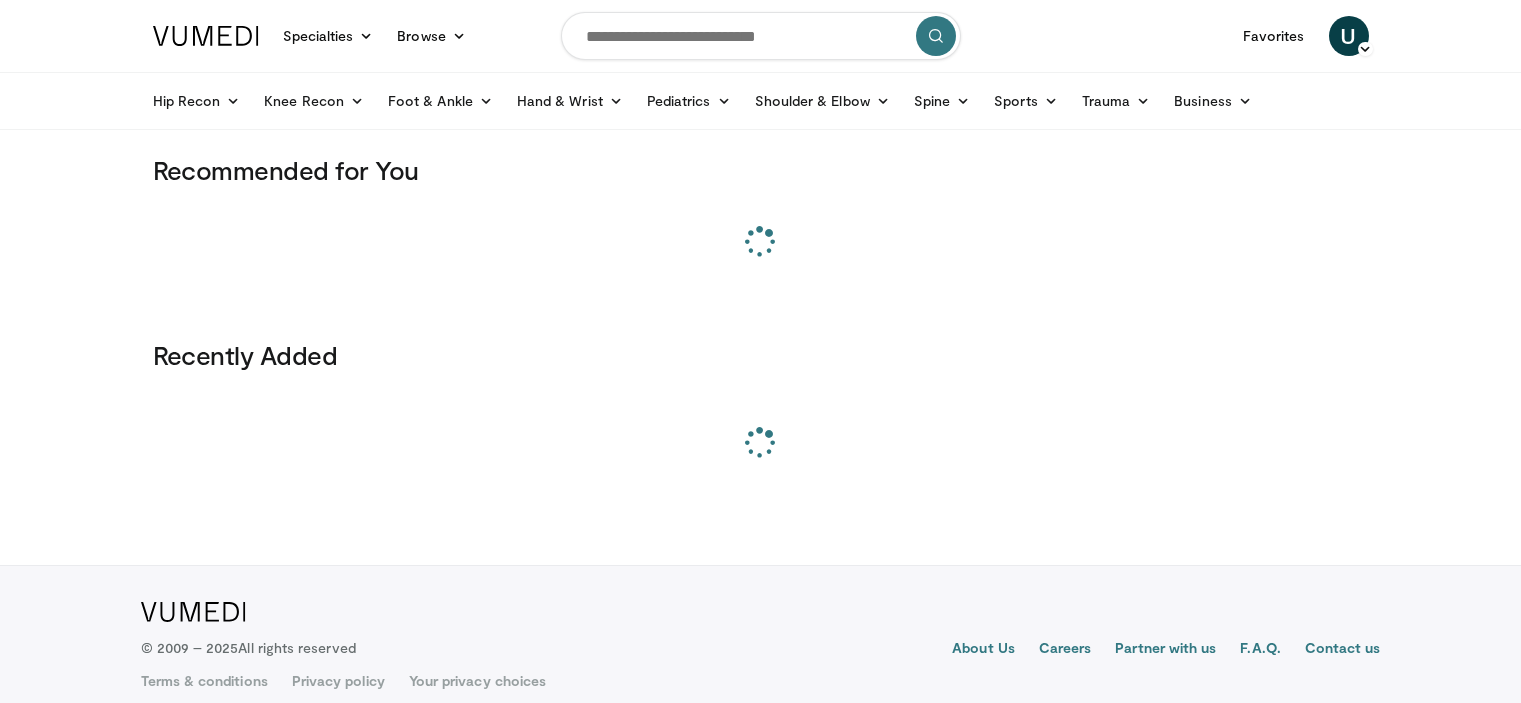 scroll, scrollTop: 0, scrollLeft: 0, axis: both 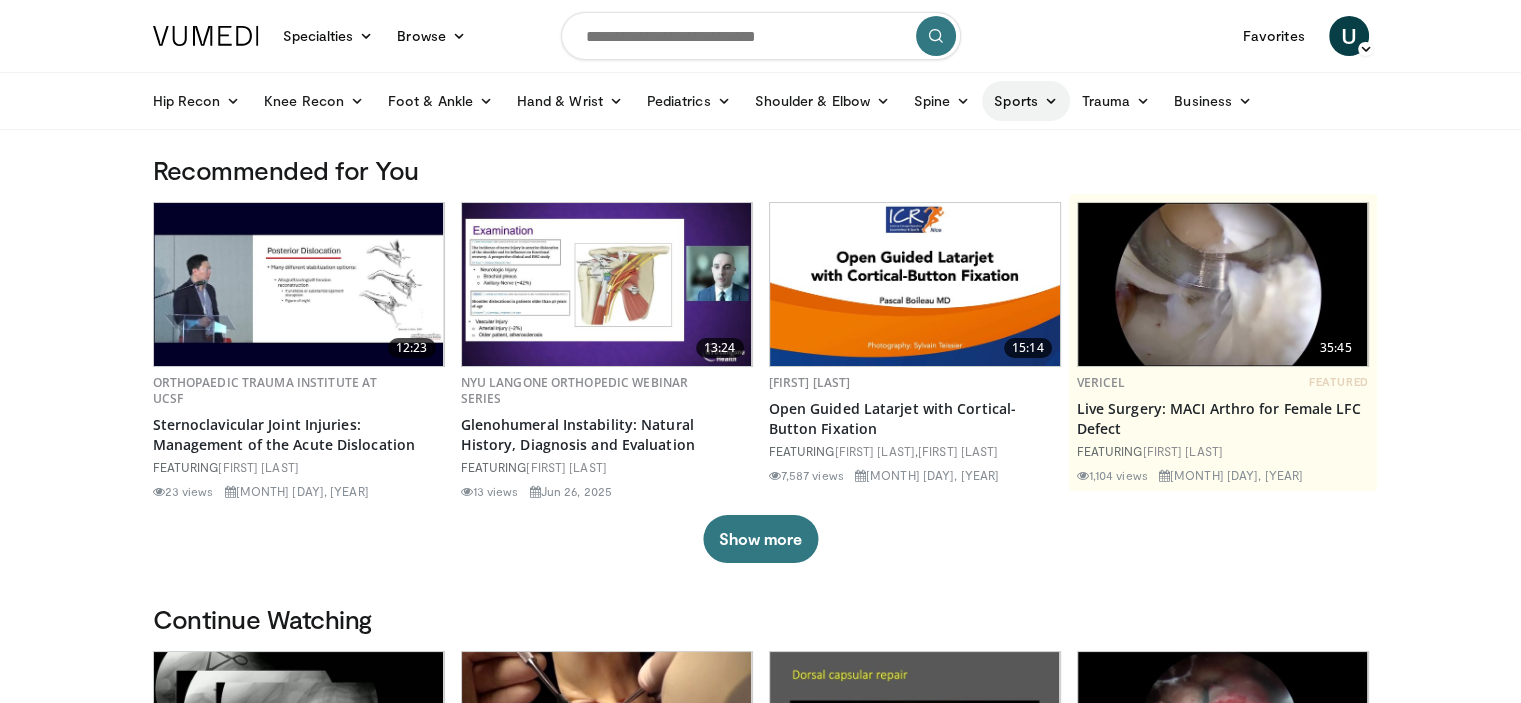 click on "Sports" at bounding box center [1026, 101] 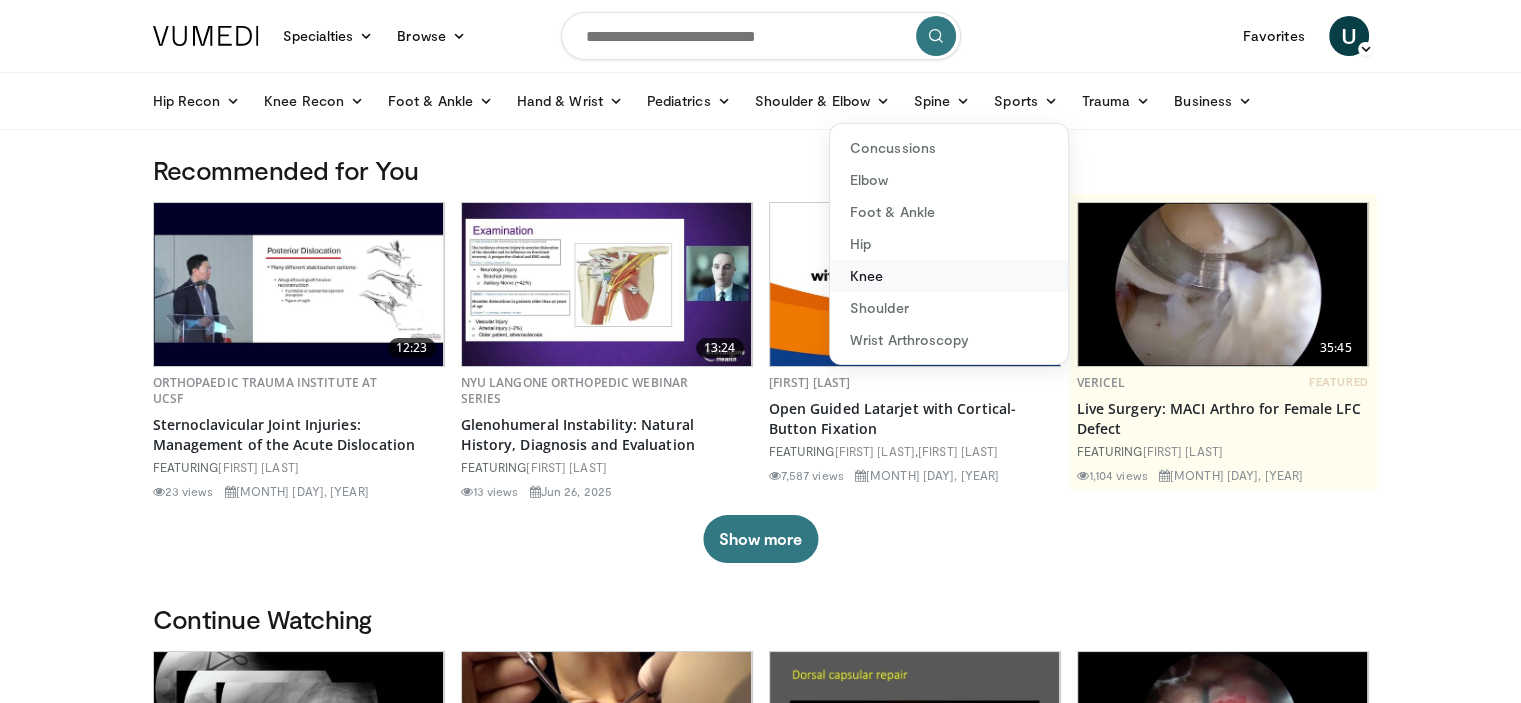 click on "Knee" at bounding box center (949, 276) 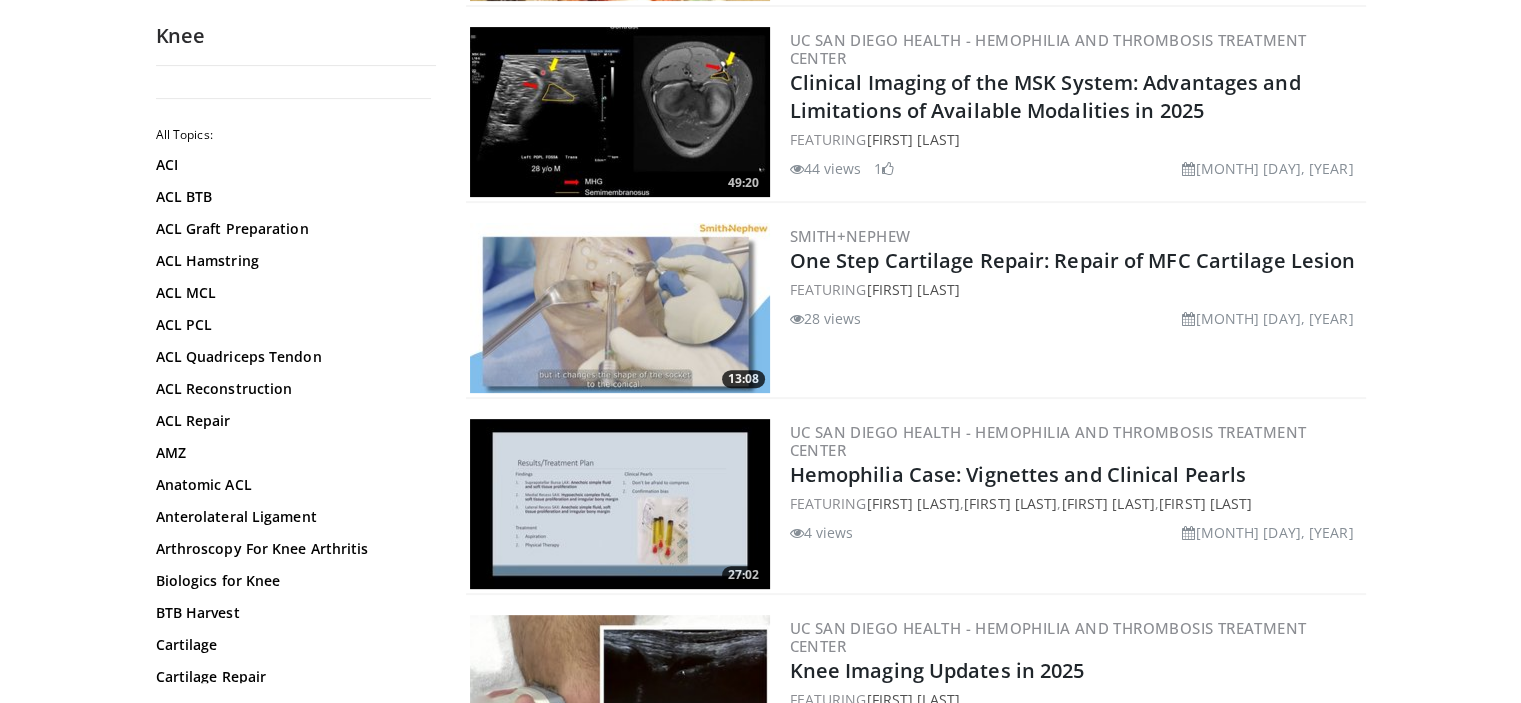 scroll, scrollTop: 700, scrollLeft: 0, axis: vertical 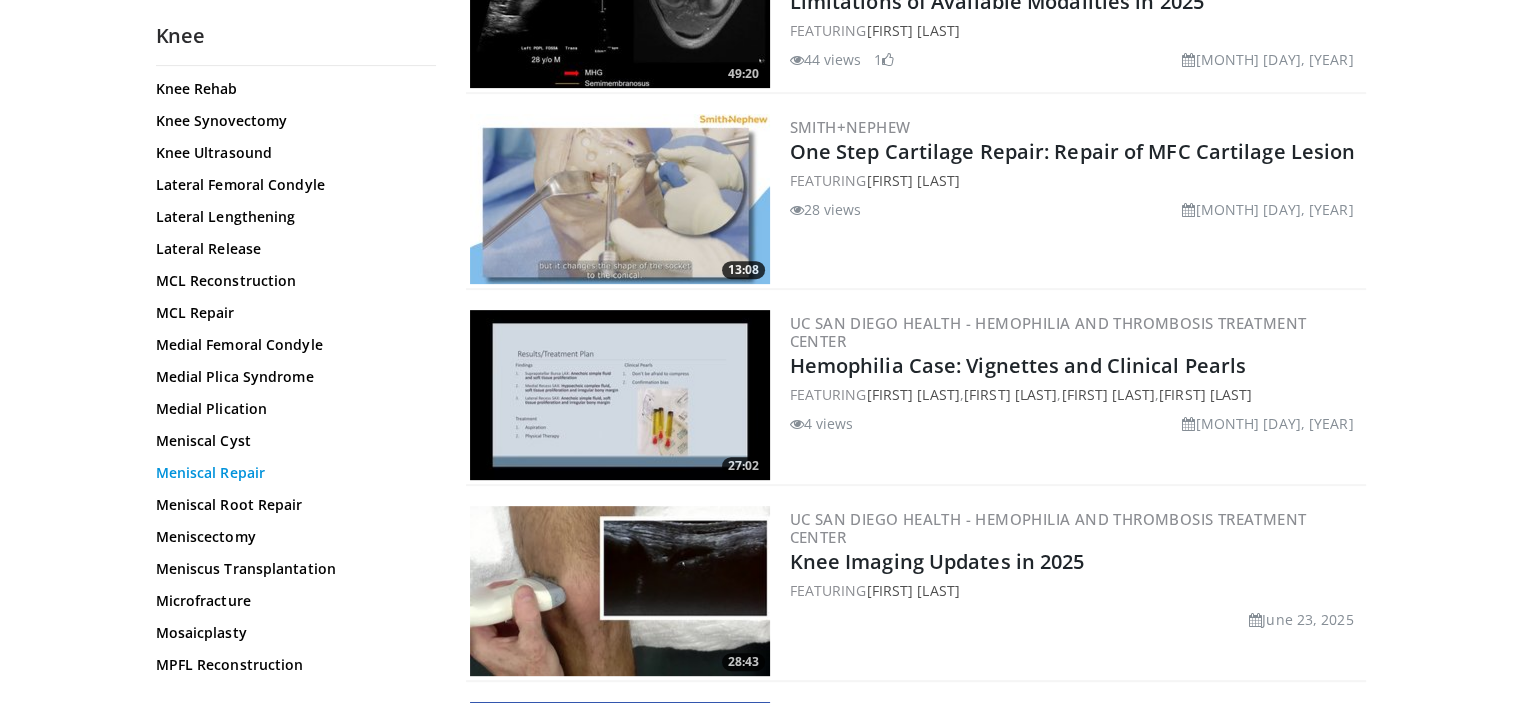 click on "Meniscal Repair" at bounding box center (291, 473) 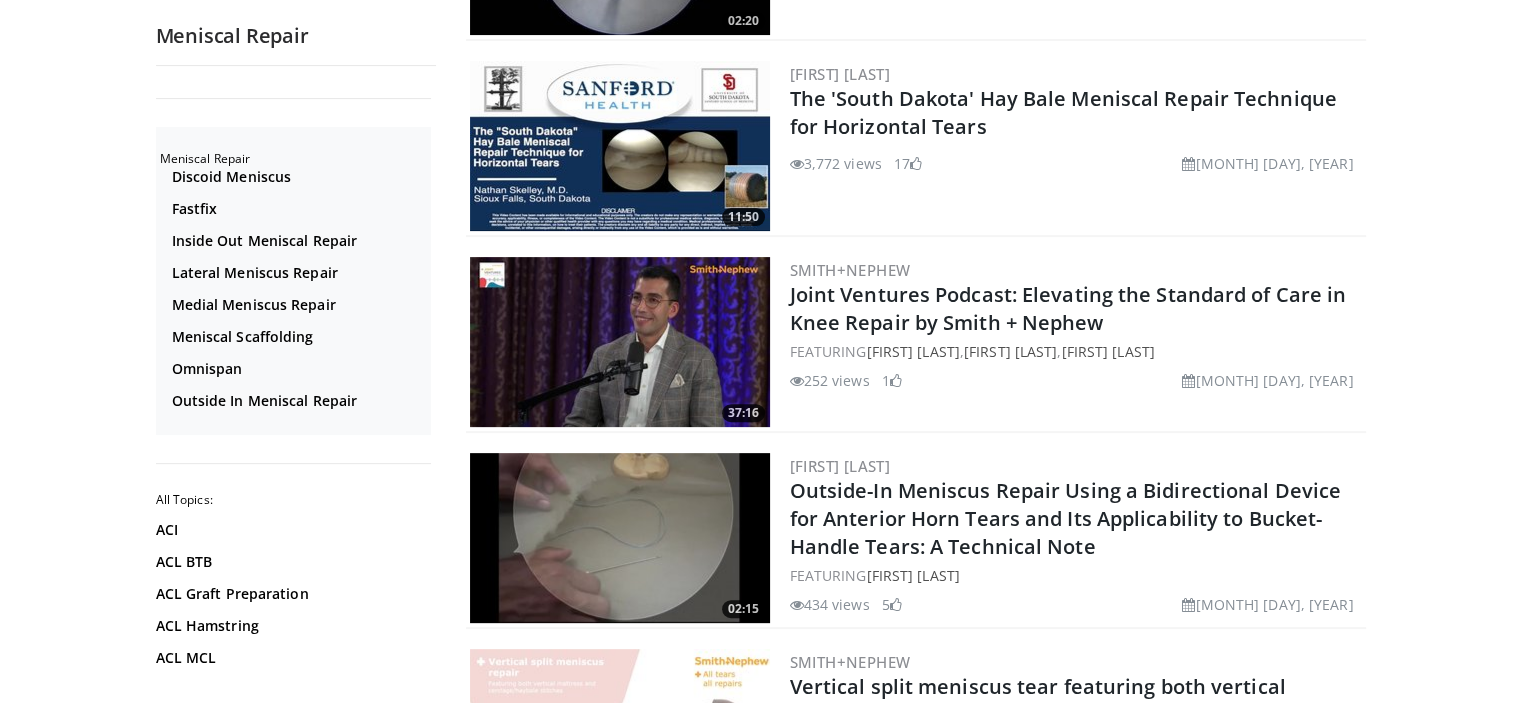 scroll, scrollTop: 600, scrollLeft: 0, axis: vertical 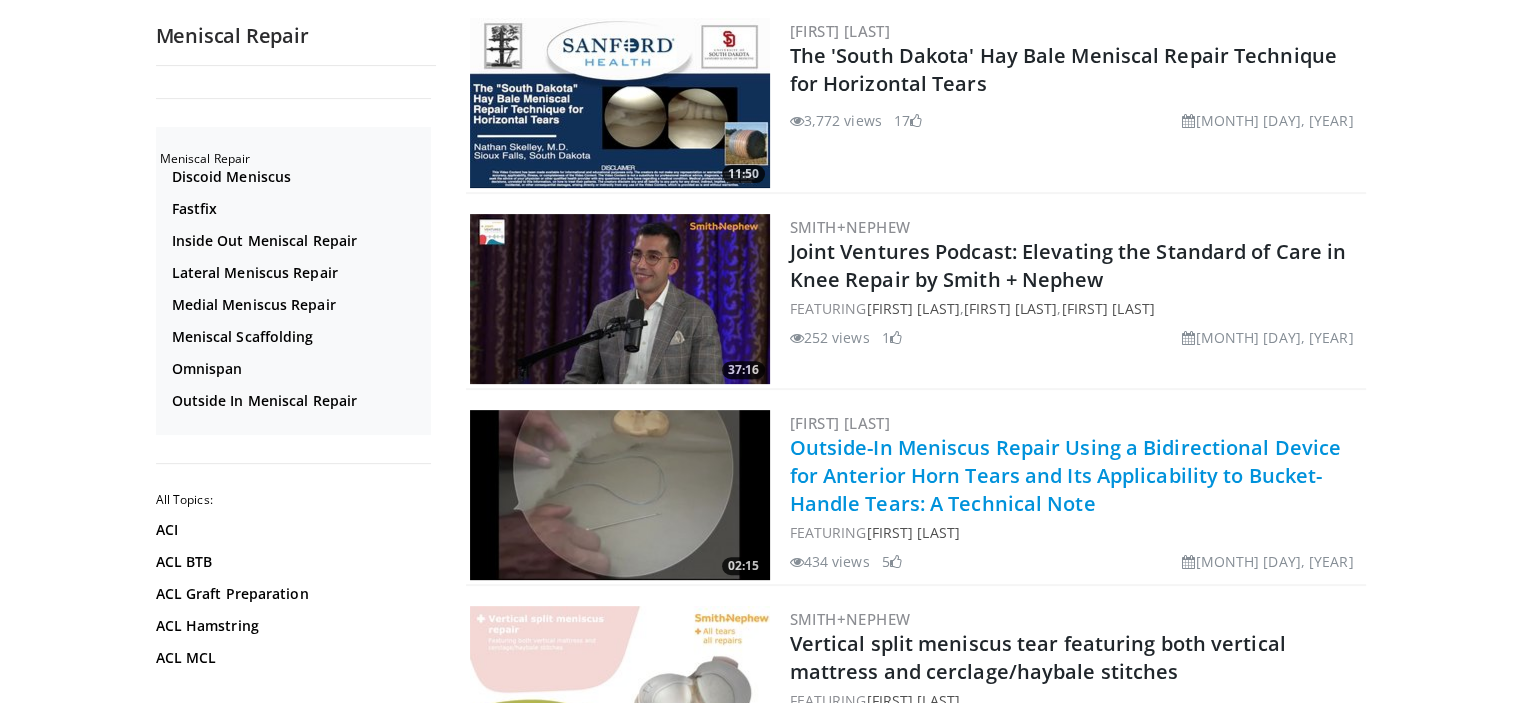 click on "Outside-In Meniscus Repair Using a Bidirectional Device for Anterior Horn Tears and Its Applicability to Bucket-Handle Tears: A Technical Note" at bounding box center [1066, 475] 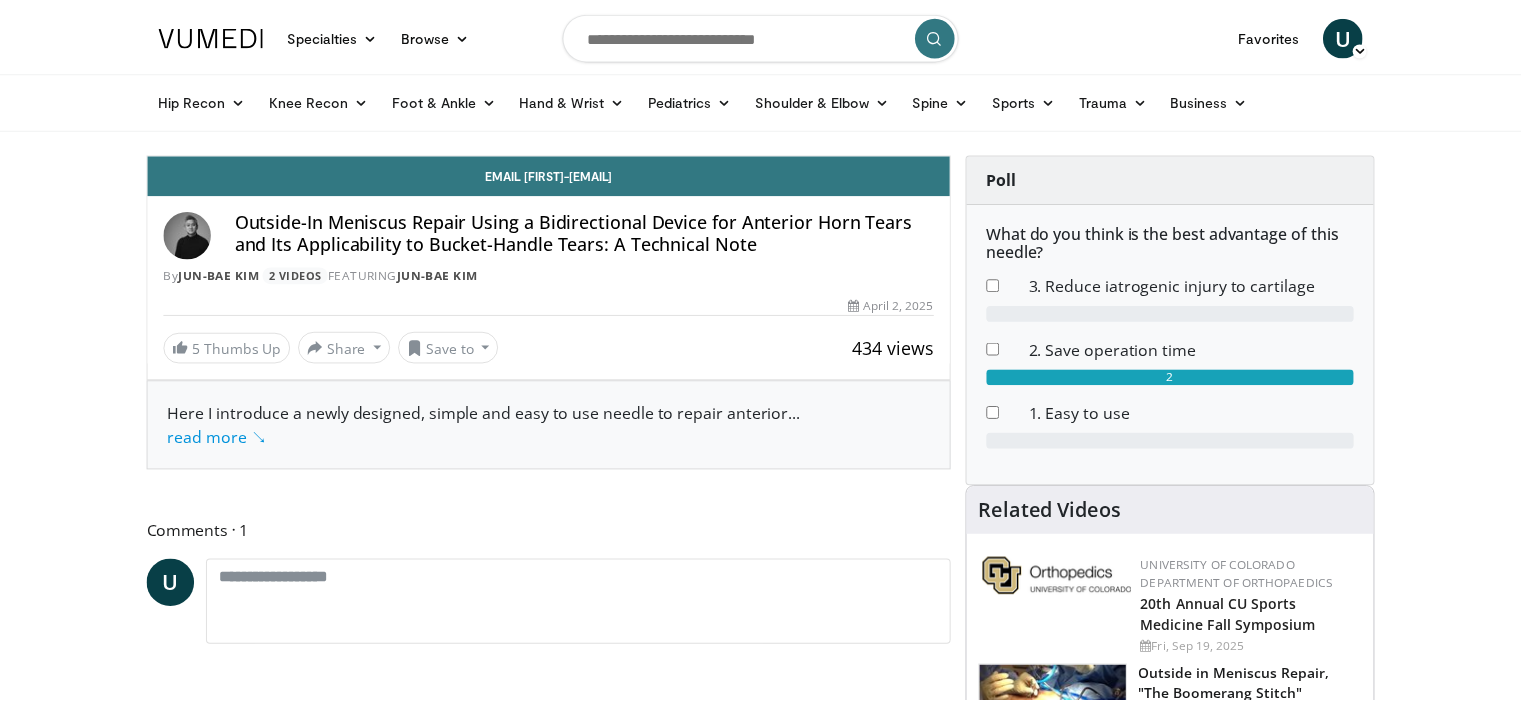 scroll, scrollTop: 0, scrollLeft: 0, axis: both 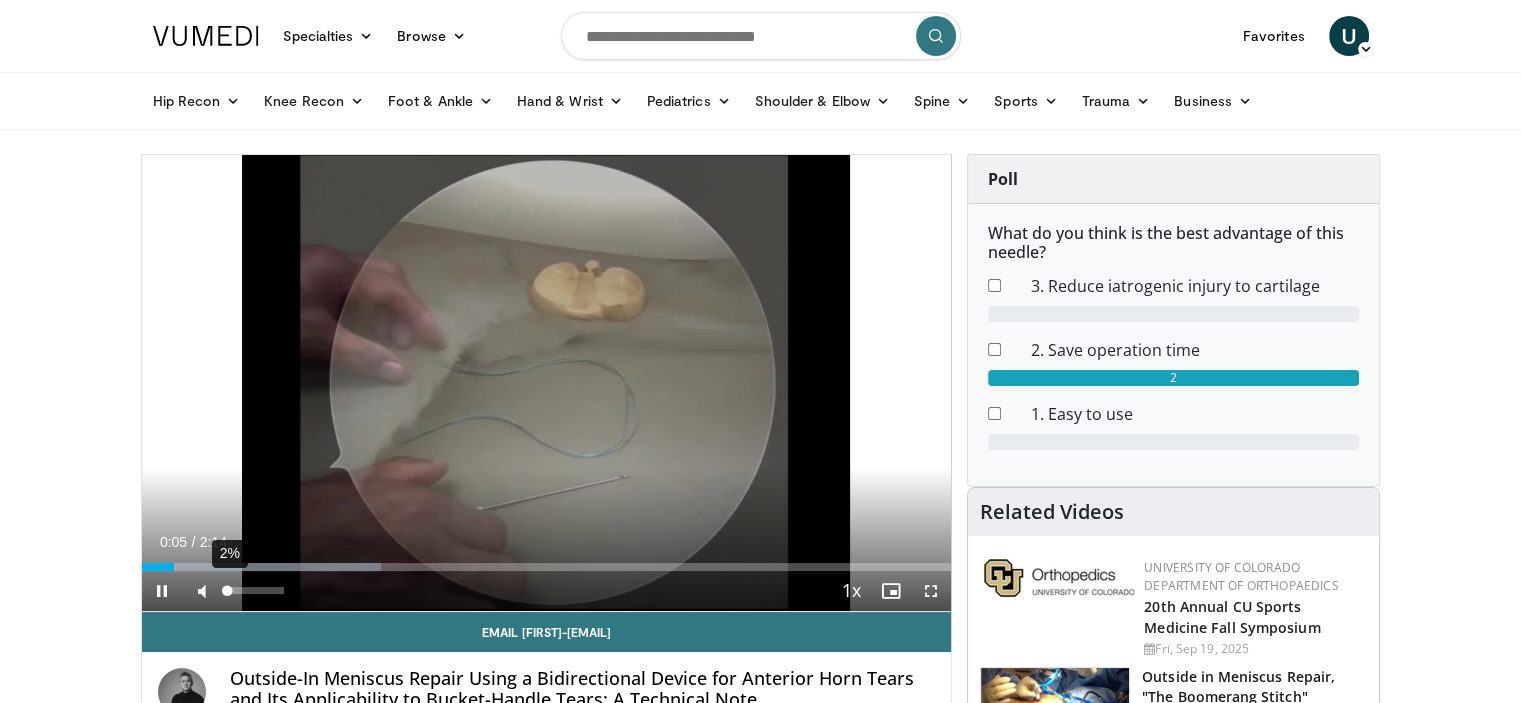 click on "2%" at bounding box center [255, 590] 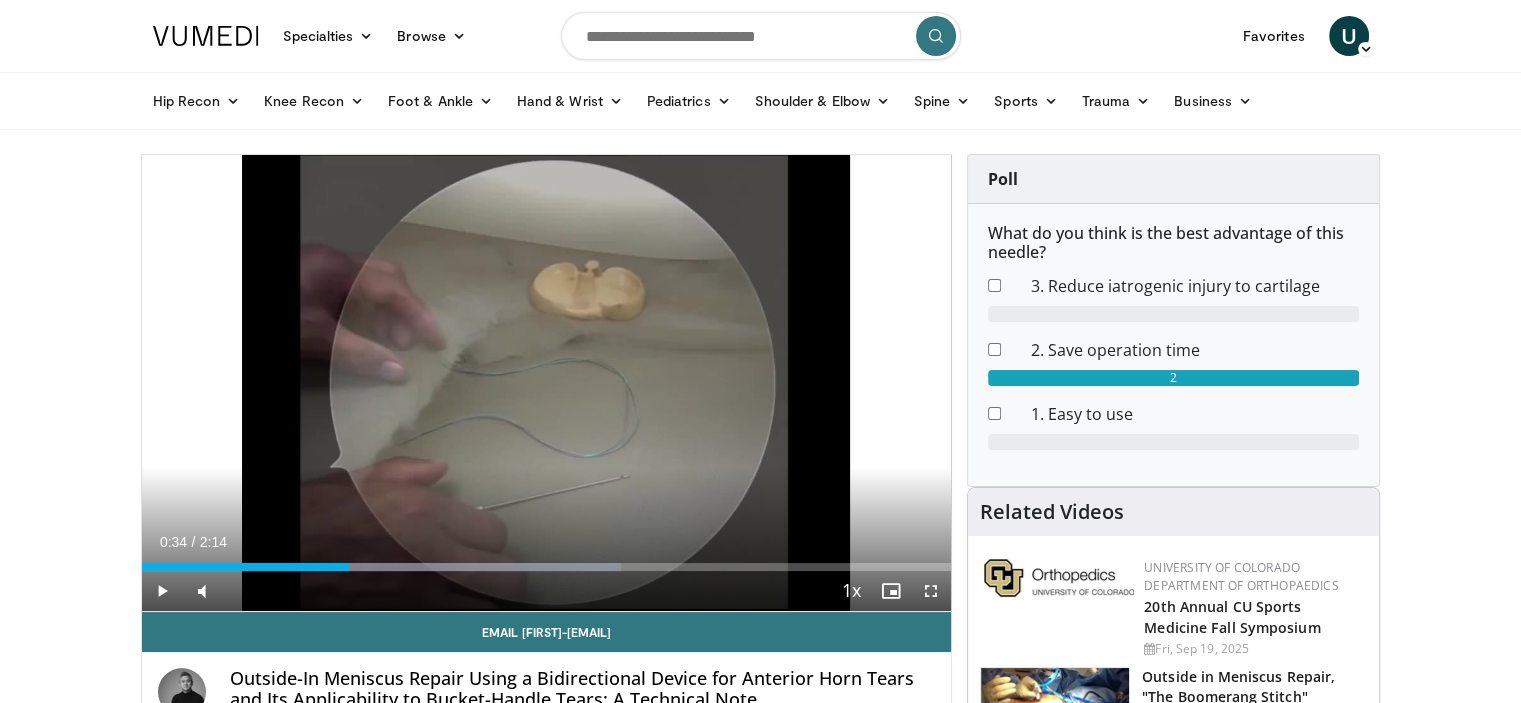 click on "Loaded :  59.25% 0:34 0:34" at bounding box center (547, 567) 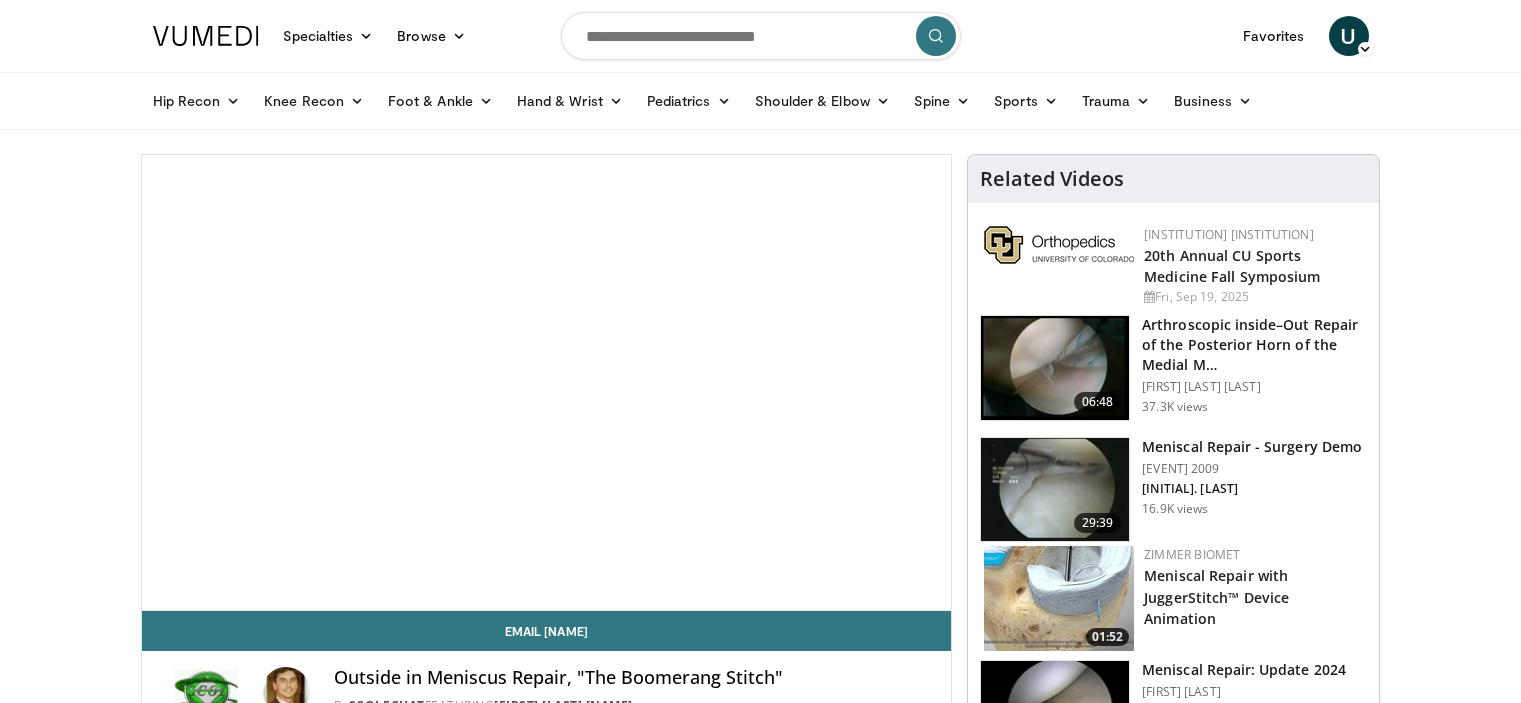 scroll, scrollTop: 0, scrollLeft: 0, axis: both 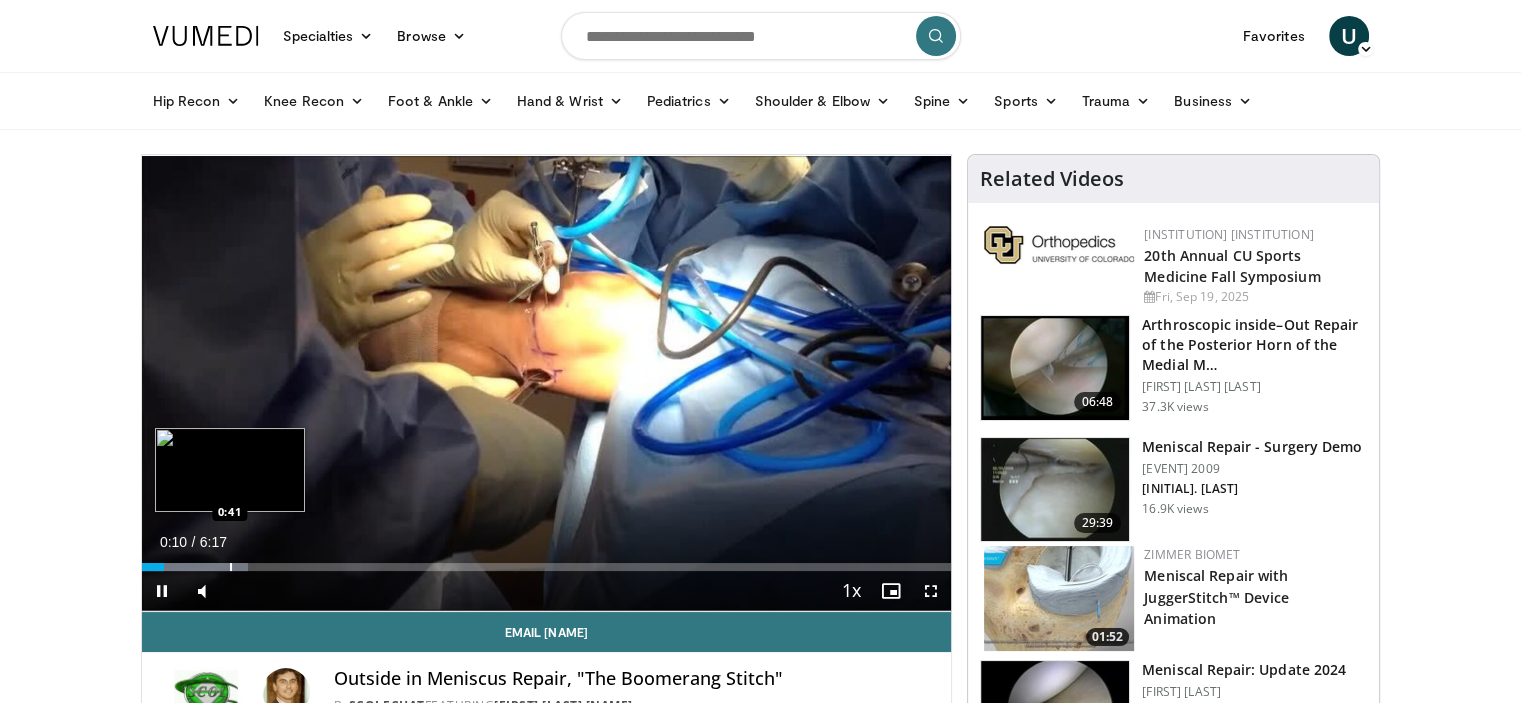 click at bounding box center (231, 567) 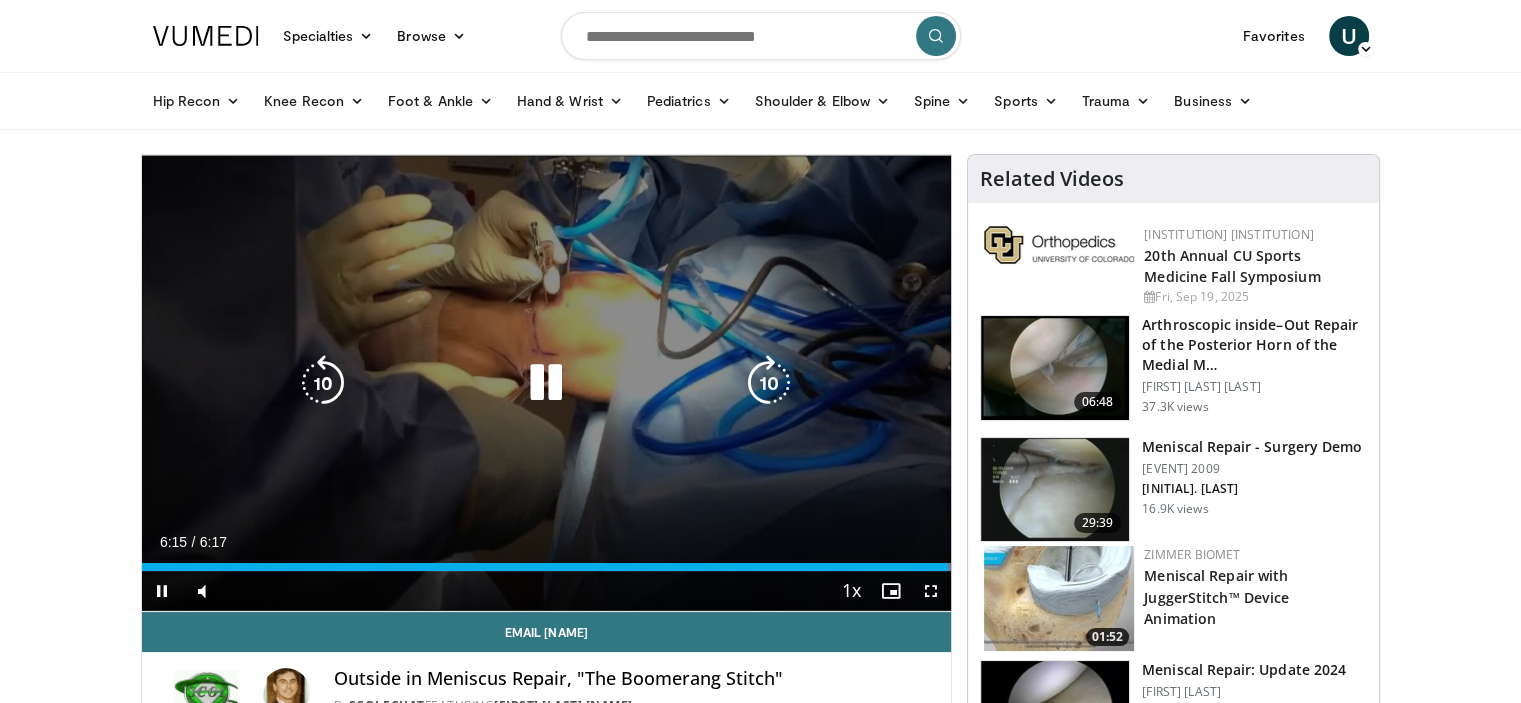 click at bounding box center [546, 383] 